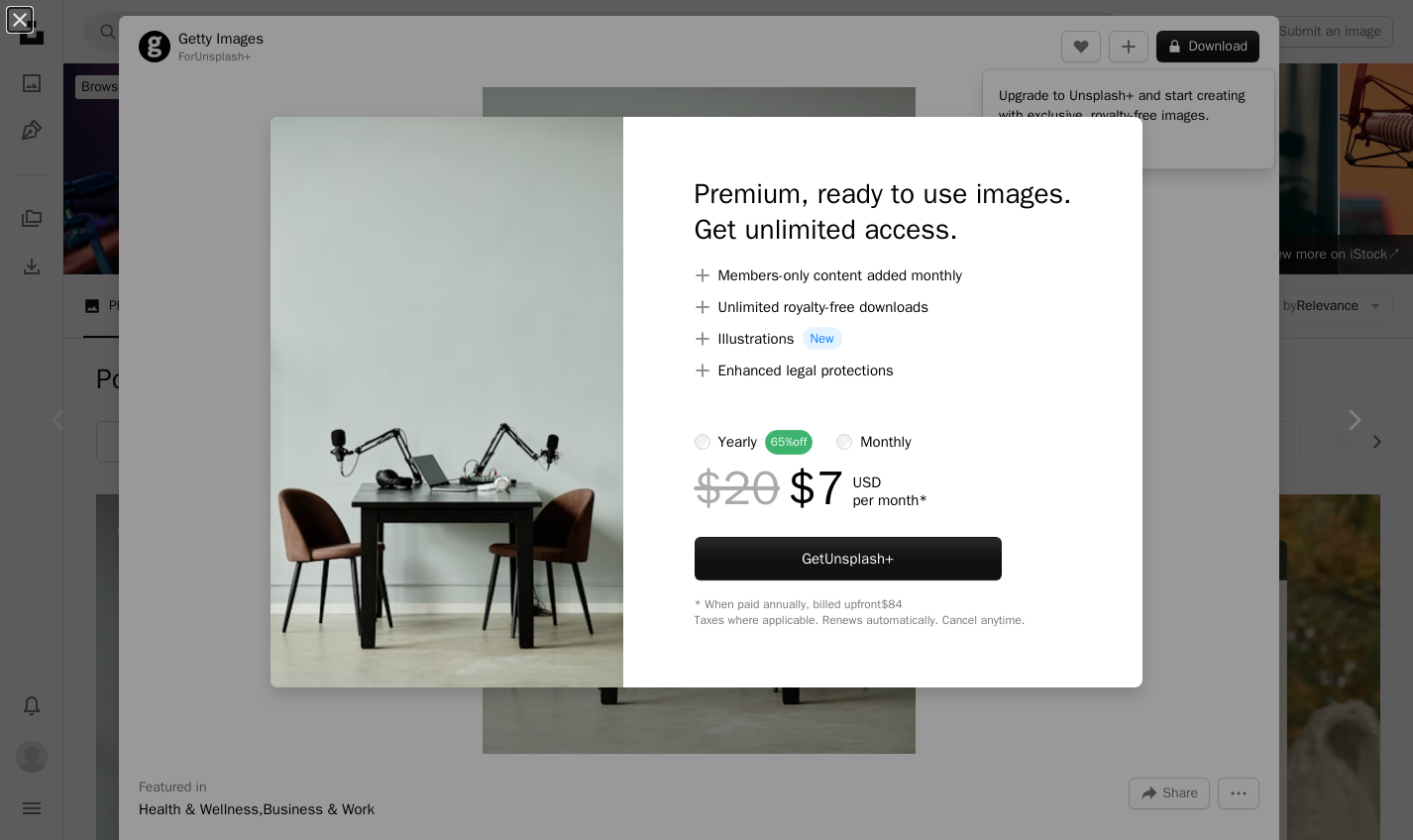 scroll, scrollTop: 335, scrollLeft: 0, axis: vertical 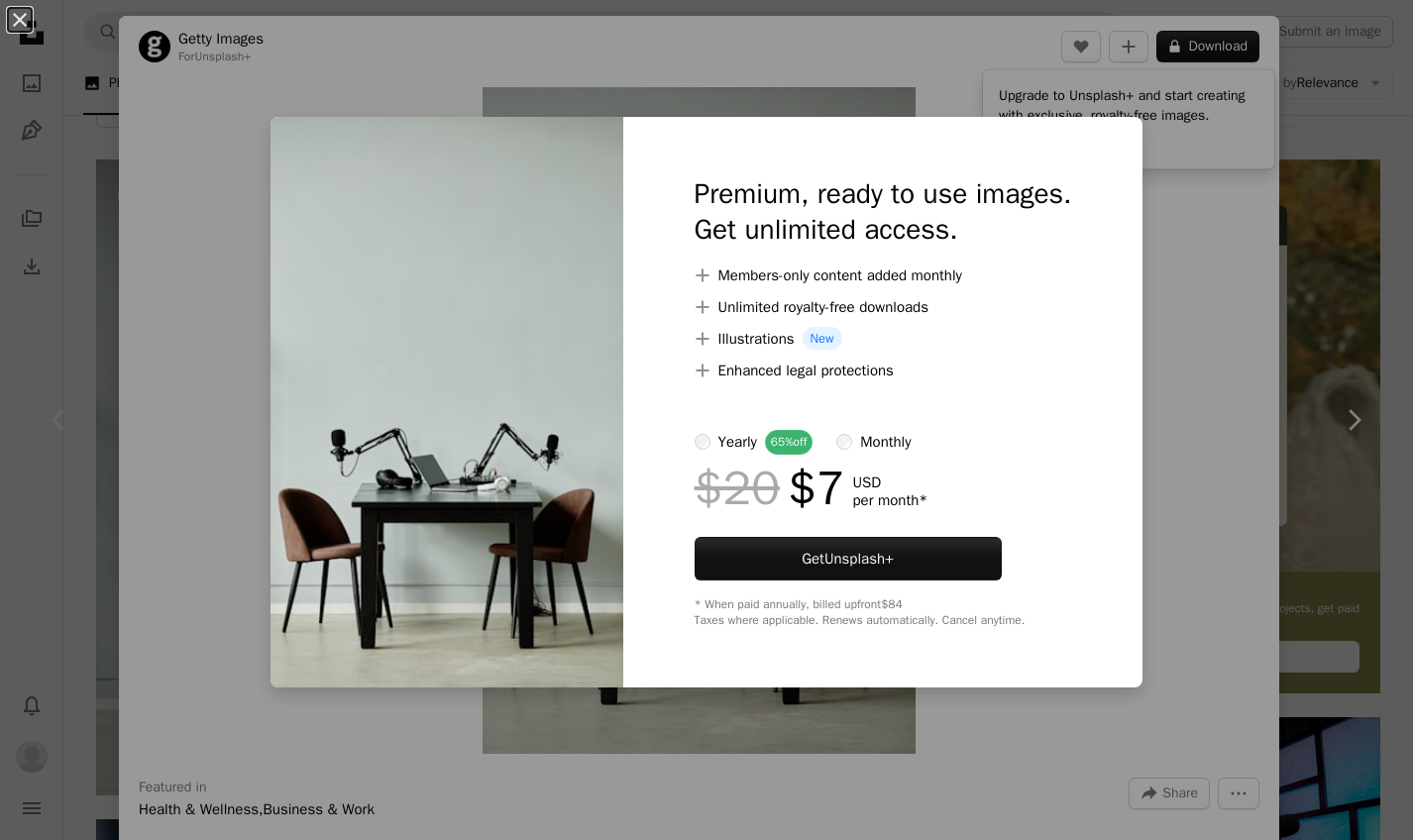 click on "An X shape Premium, ready to use images. Get unlimited access. A plus sign Members-only content added monthly A plus sign Unlimited royalty-free downloads A plus sign Illustrations  New A plus sign Enhanced legal protections yearly 65%  off monthly $20   $7 USD per month * Get  Unsplash+ * When paid annually, billed upfront  $84 Taxes where applicable. Renews automatically. Cancel anytime." at bounding box center [706, 420] 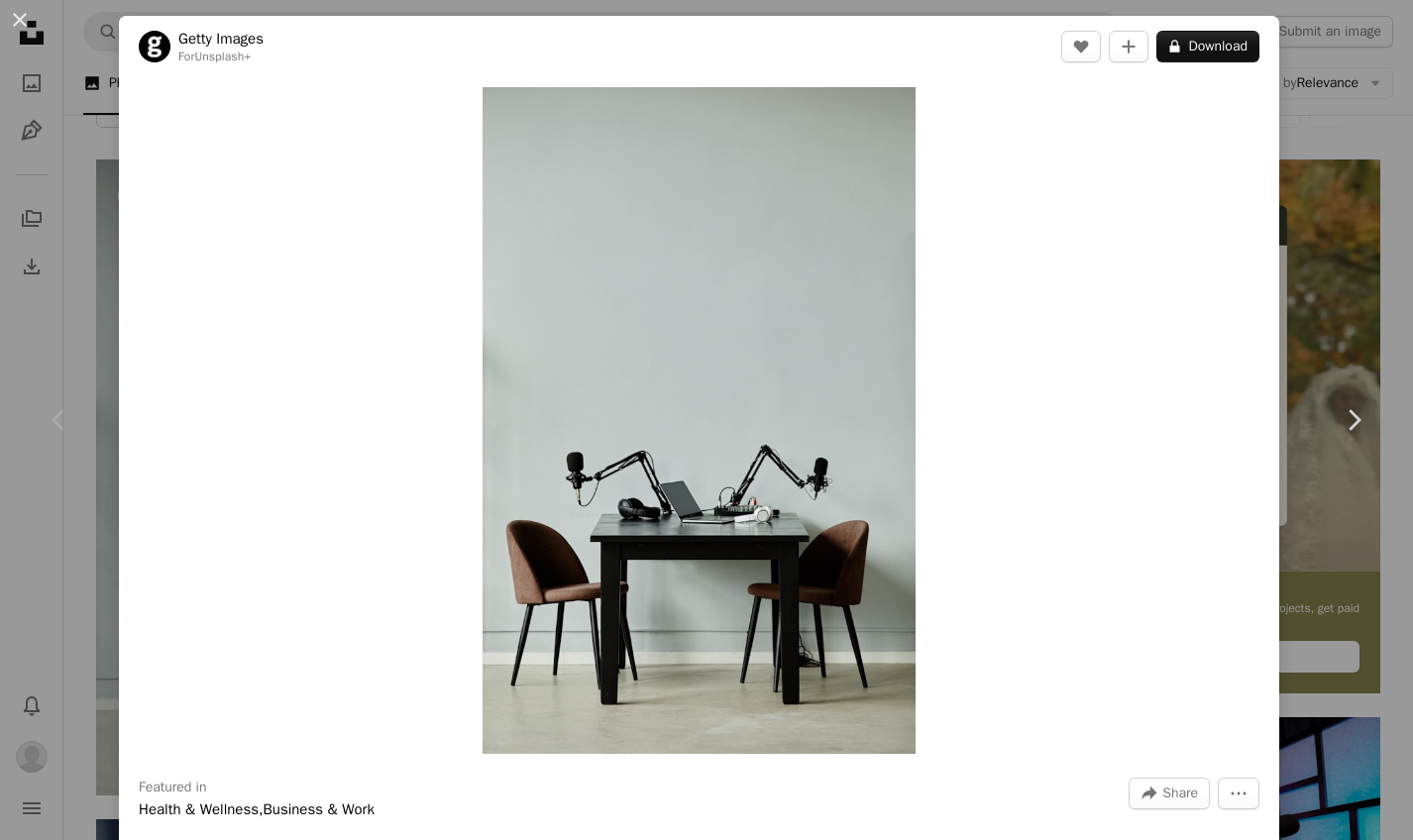 click on "An X shape Chevron left Chevron right Getty Images For  Unsplash+ A heart A plus sign A lock Download Zoom in Featured in Health & Wellness ,  Business & Work A forward-right arrow Share More Actions Calendar outlined Published on  [DATE] Safety Licensed under the  Unsplash+ License office art laptop music photography table working internet creativity radio modern indoors sitting filming computer monitor copy space vlogging studio shot From this series Plus sign for Unsplash+ Plus sign for Unsplash+ Related images Plus sign for Unsplash+ A heart A plus sign [PERSON_NAME] For  Unsplash+ A lock Download Plus sign for Unsplash+ A heart A plus sign [PERSON_NAME] For  Unsplash+ A lock Download Plus sign for Unsplash+ A heart A plus sign [PERSON_NAME] Light For  Unsplash+ A lock Download Plus sign for Unsplash+ A heart A plus sign Mesut çiçen For  Unsplash+ A lock Download Plus sign for Unsplash+ A heart A plus sign Getty Images For  Unsplash+ A lock Download Plus sign for Unsplash+ A heart A plus sign [PERSON_NAME]" at bounding box center (706, 420) 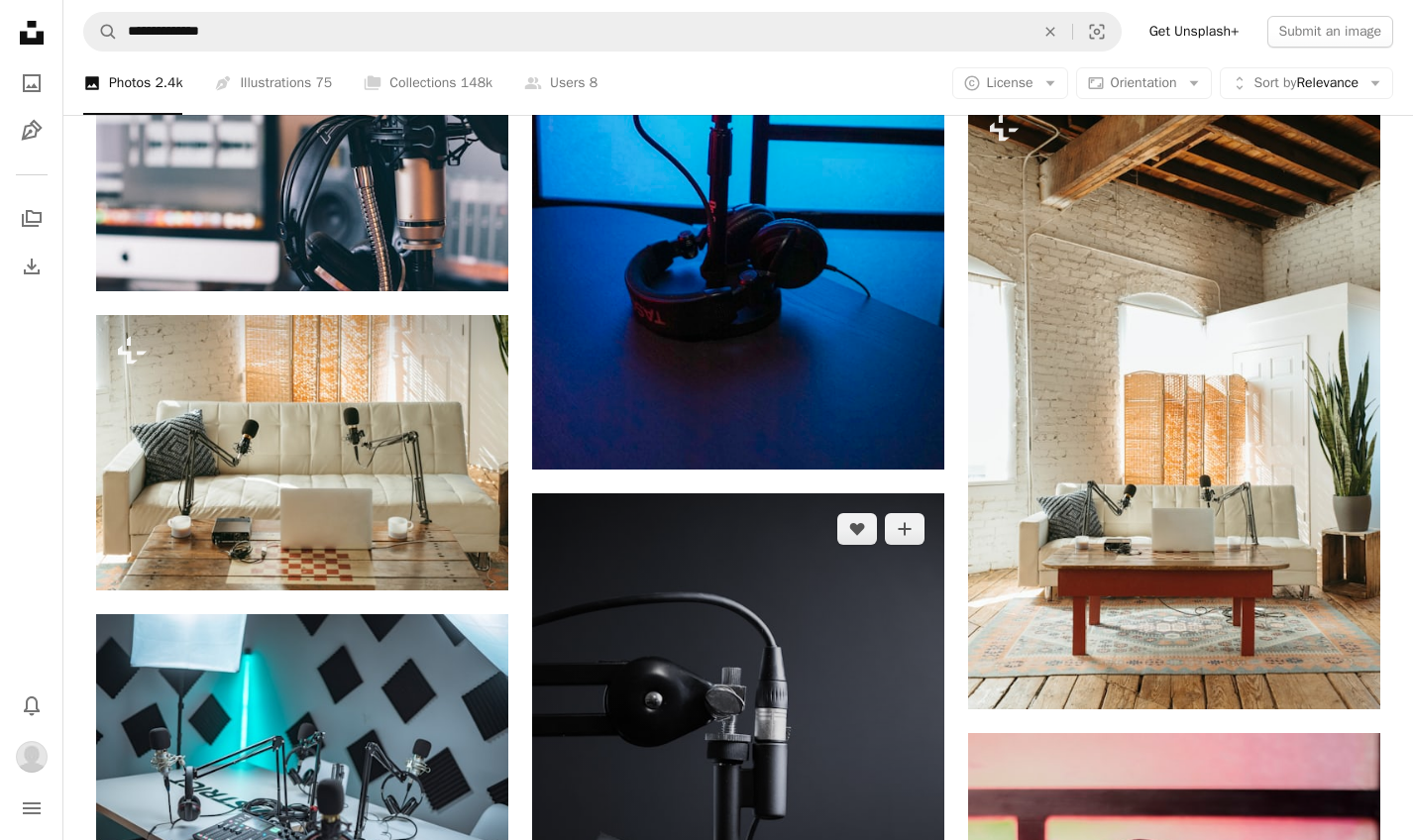 scroll, scrollTop: 2425, scrollLeft: 0, axis: vertical 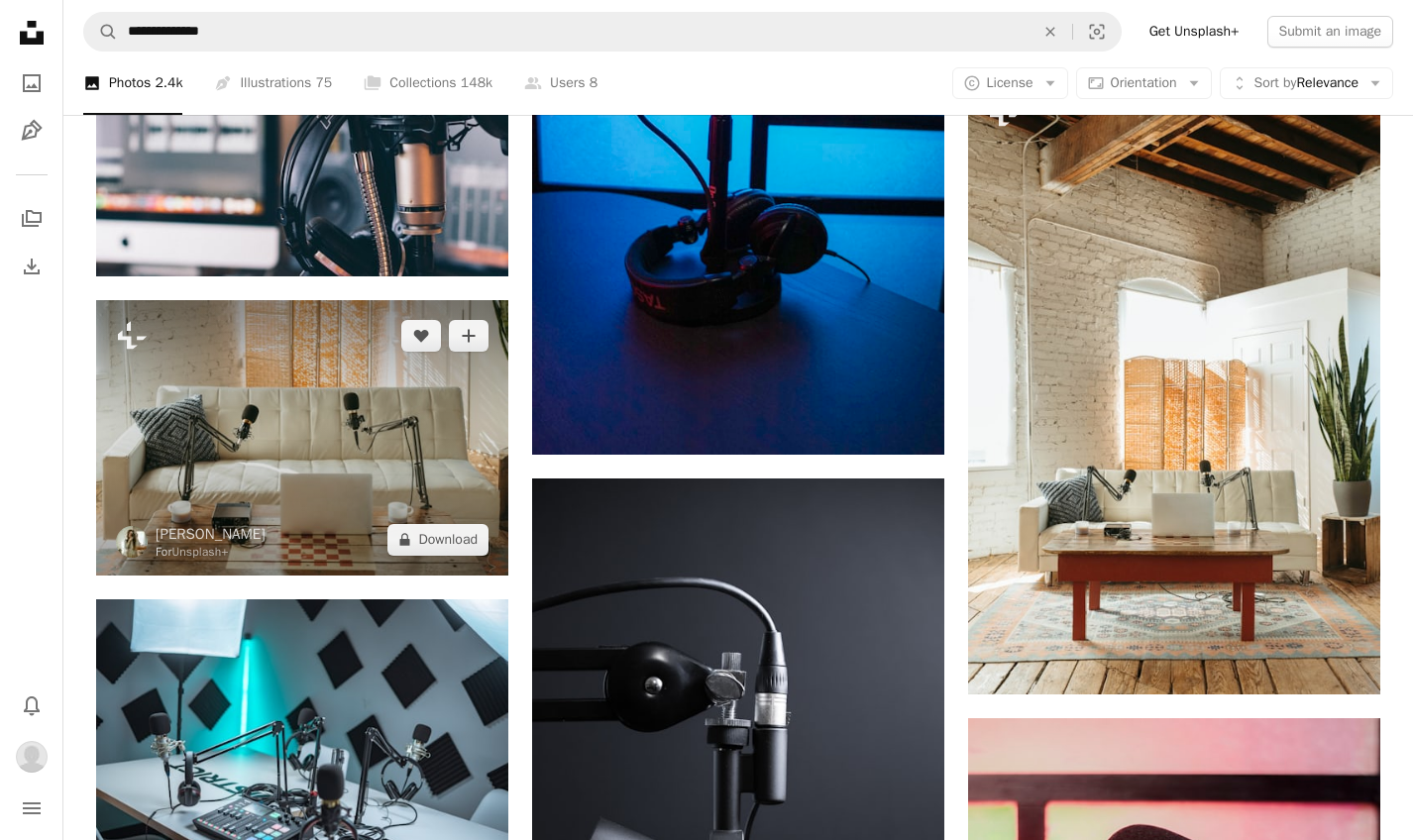 click at bounding box center [302, 438] 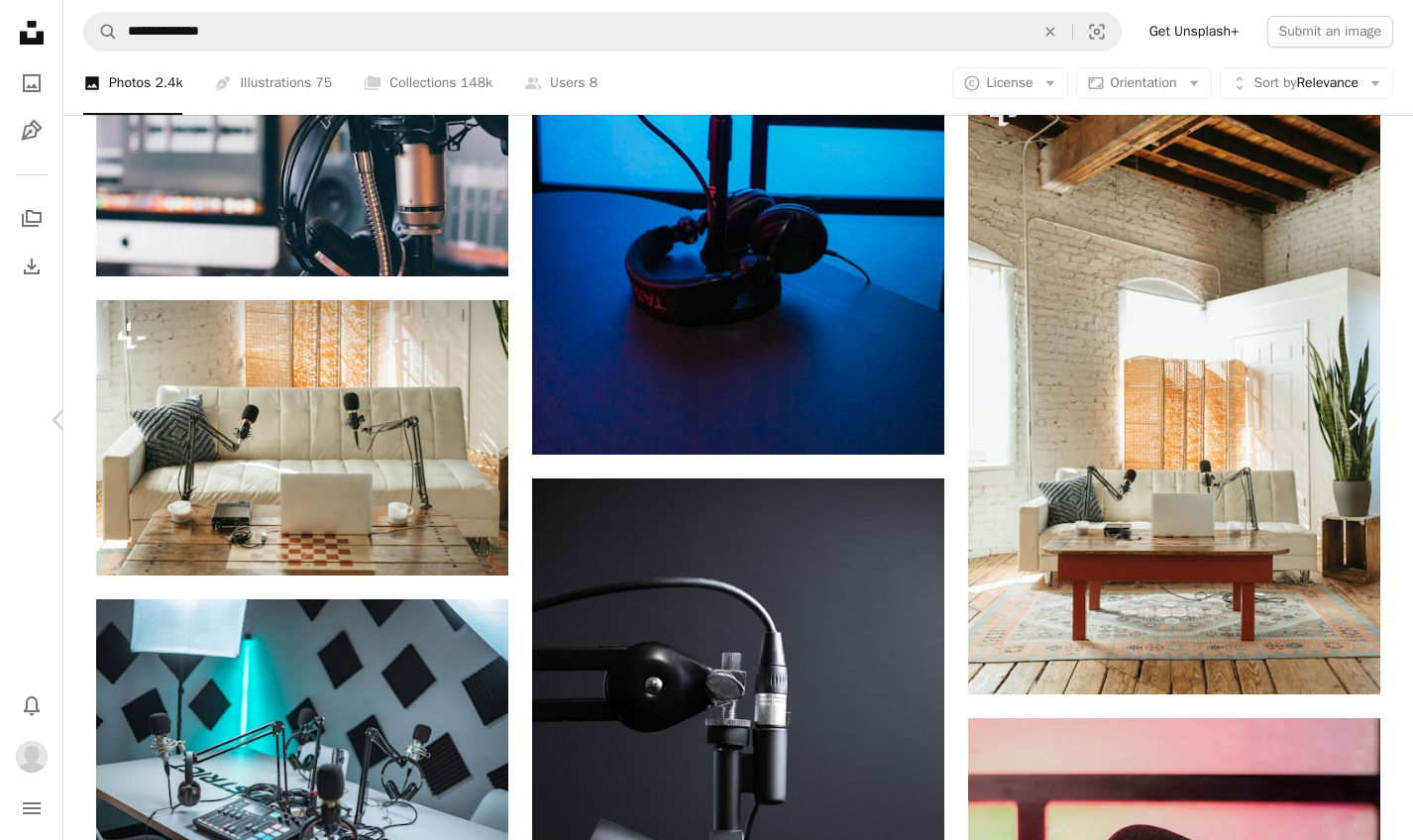 click on "A lock Download" at bounding box center (1208, 5810) 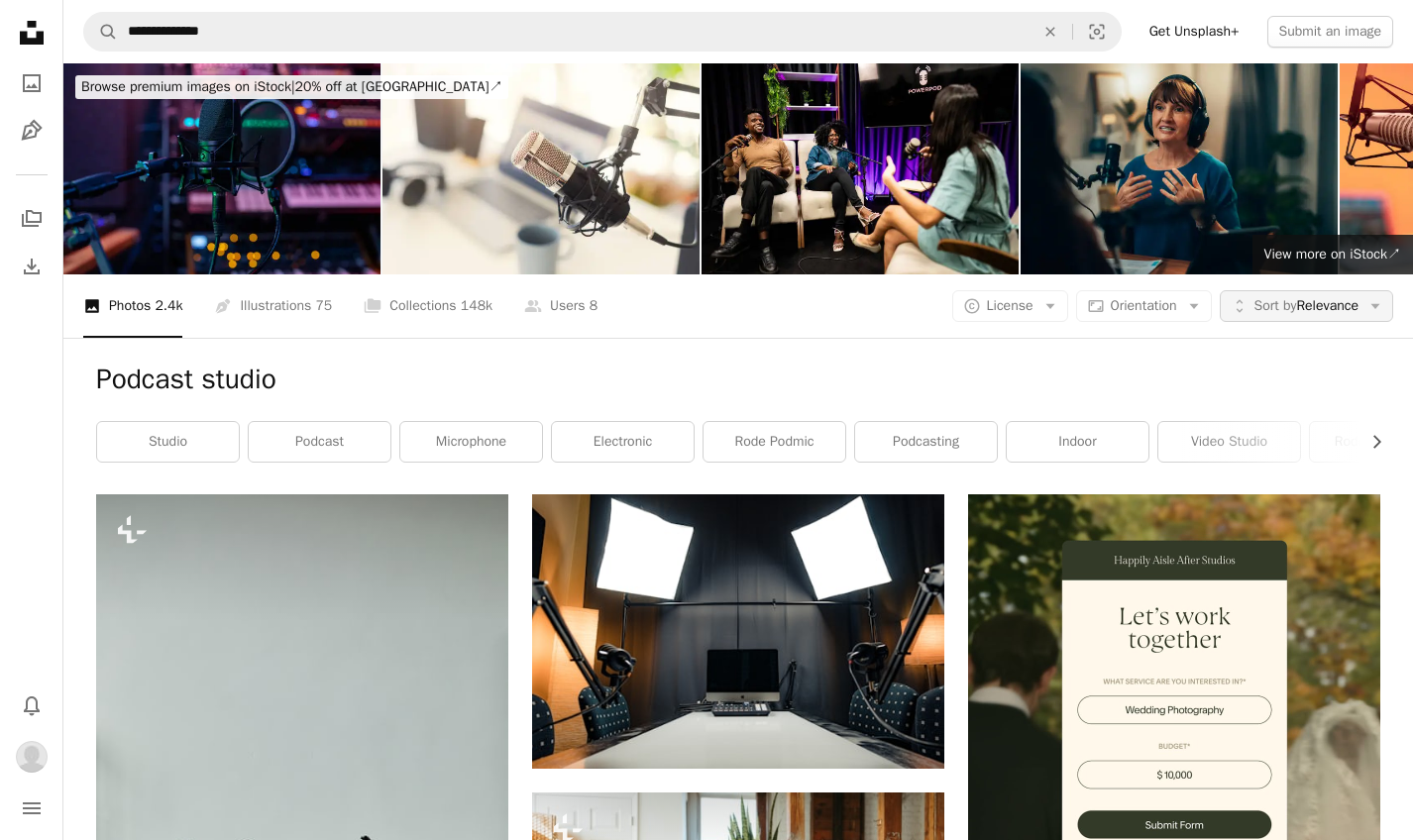 scroll, scrollTop: 0, scrollLeft: 0, axis: both 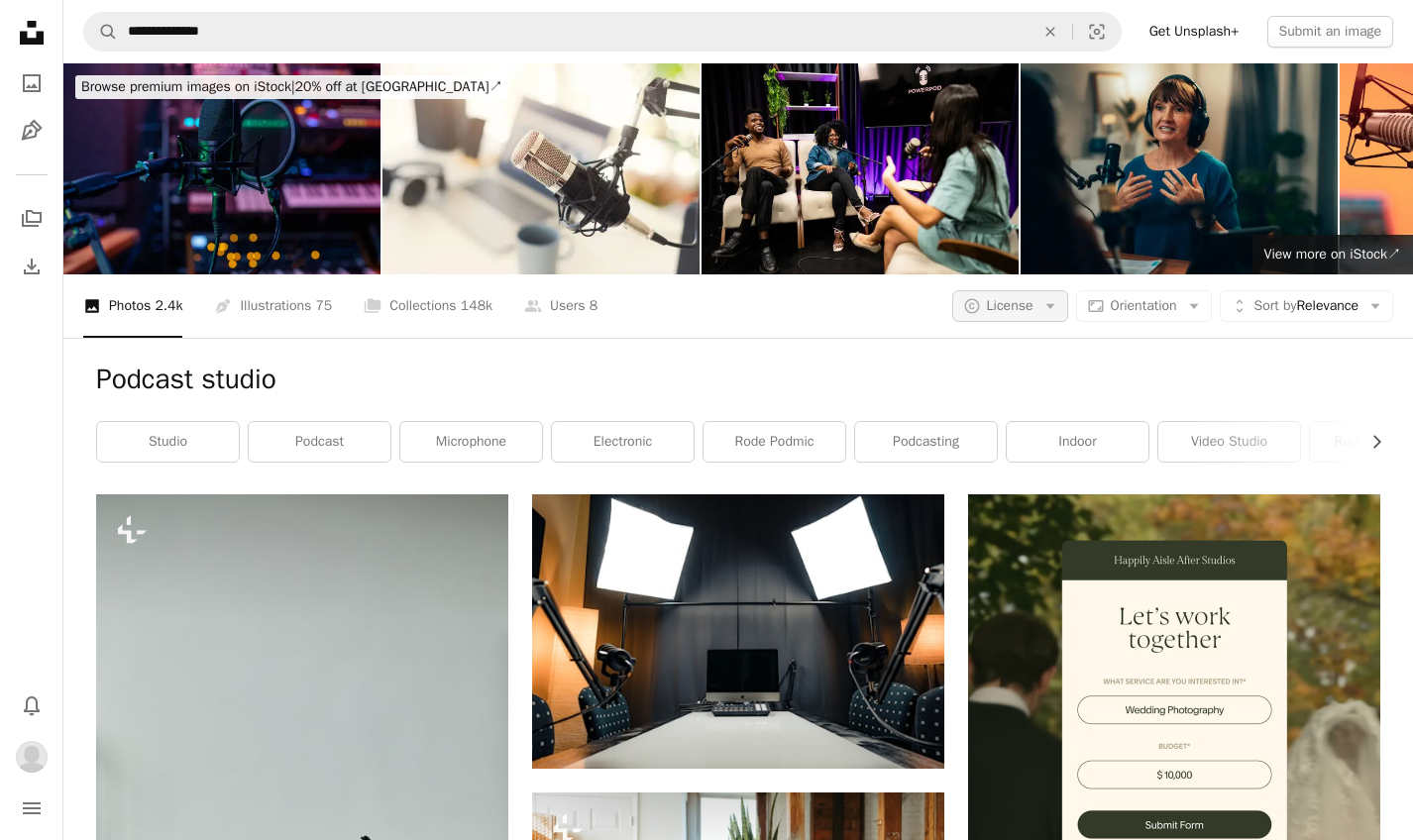 click on "A copyright icon © License Arrow down" at bounding box center [1010, 306] 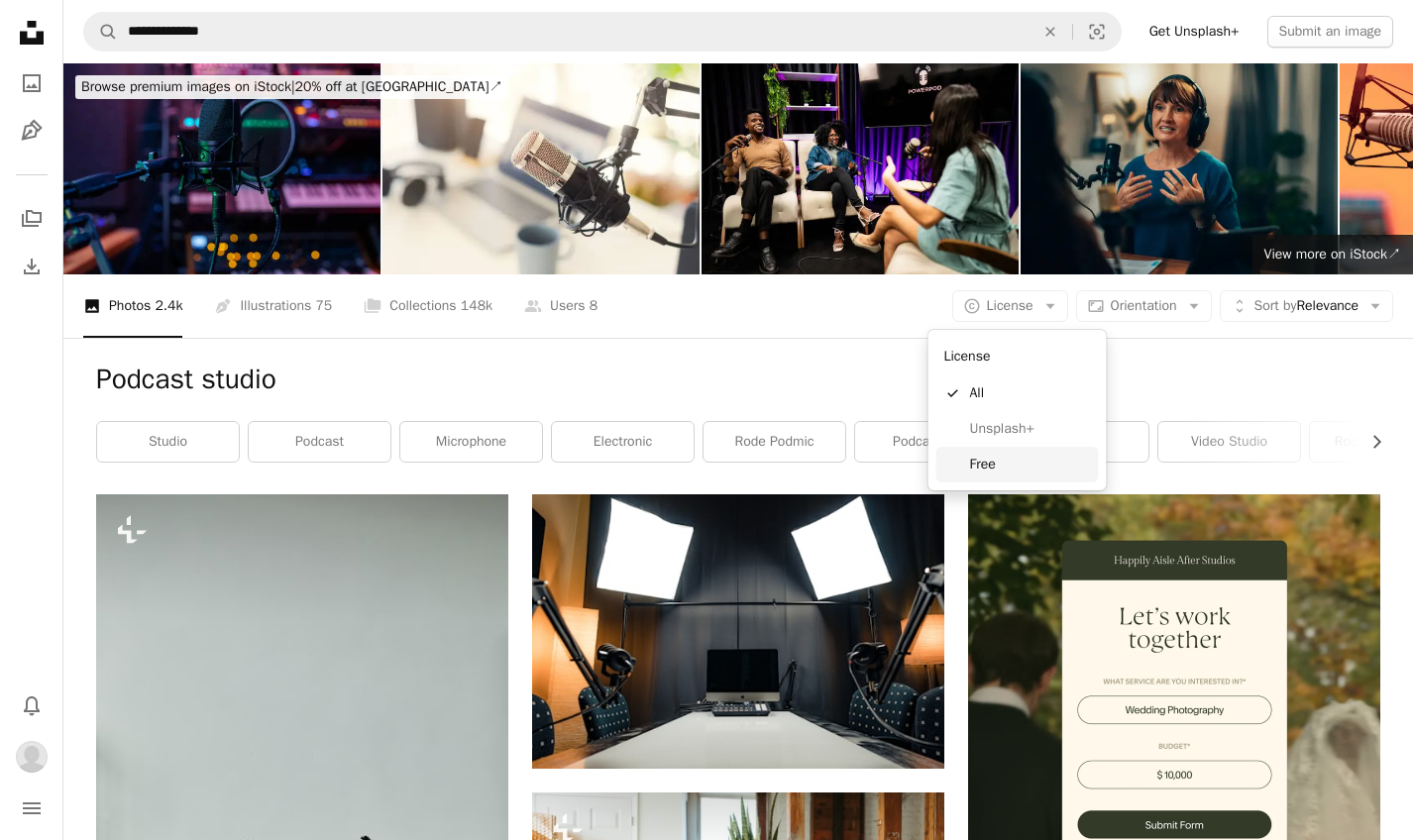 click on "Free" at bounding box center [1031, 465] 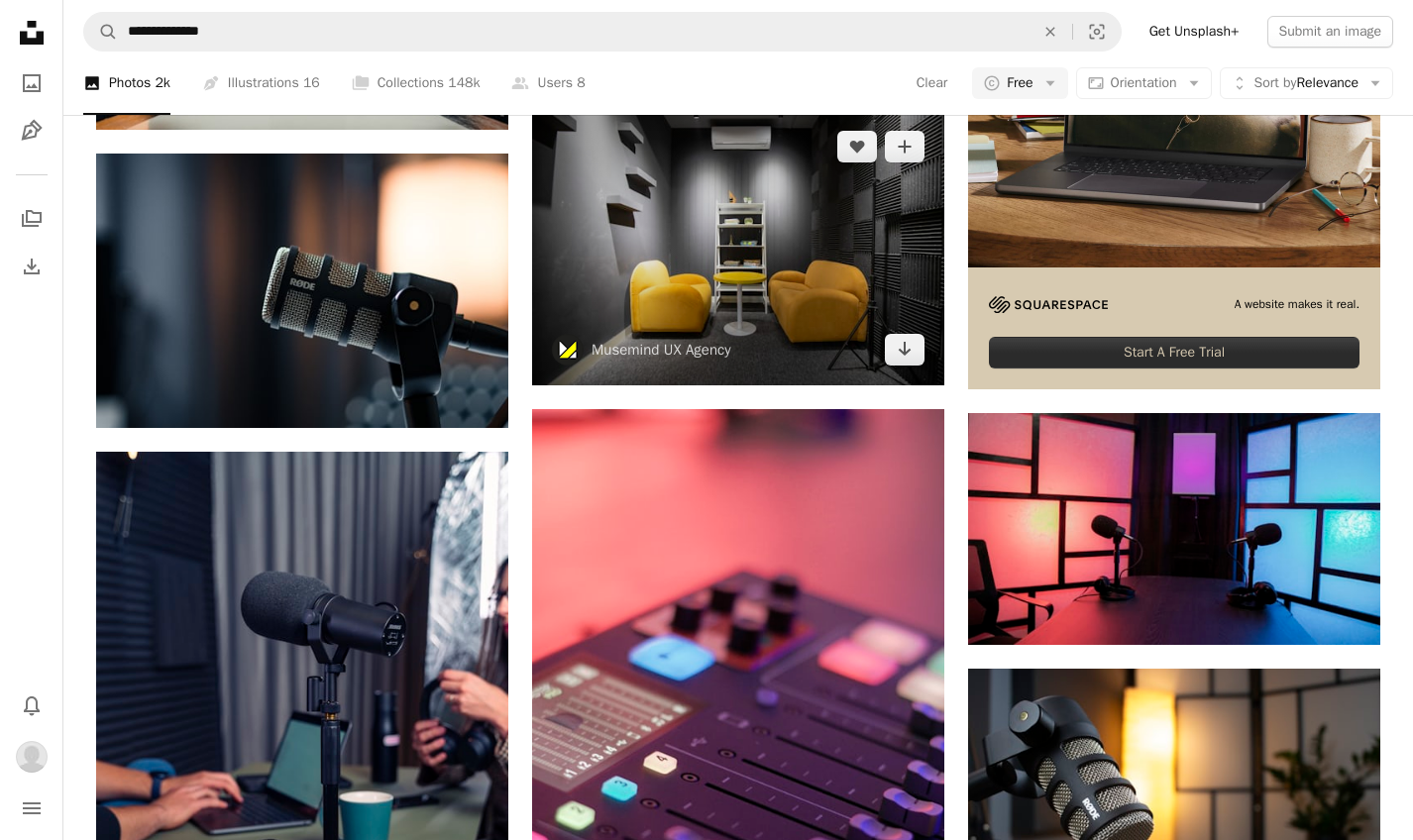 scroll, scrollTop: 514, scrollLeft: 0, axis: vertical 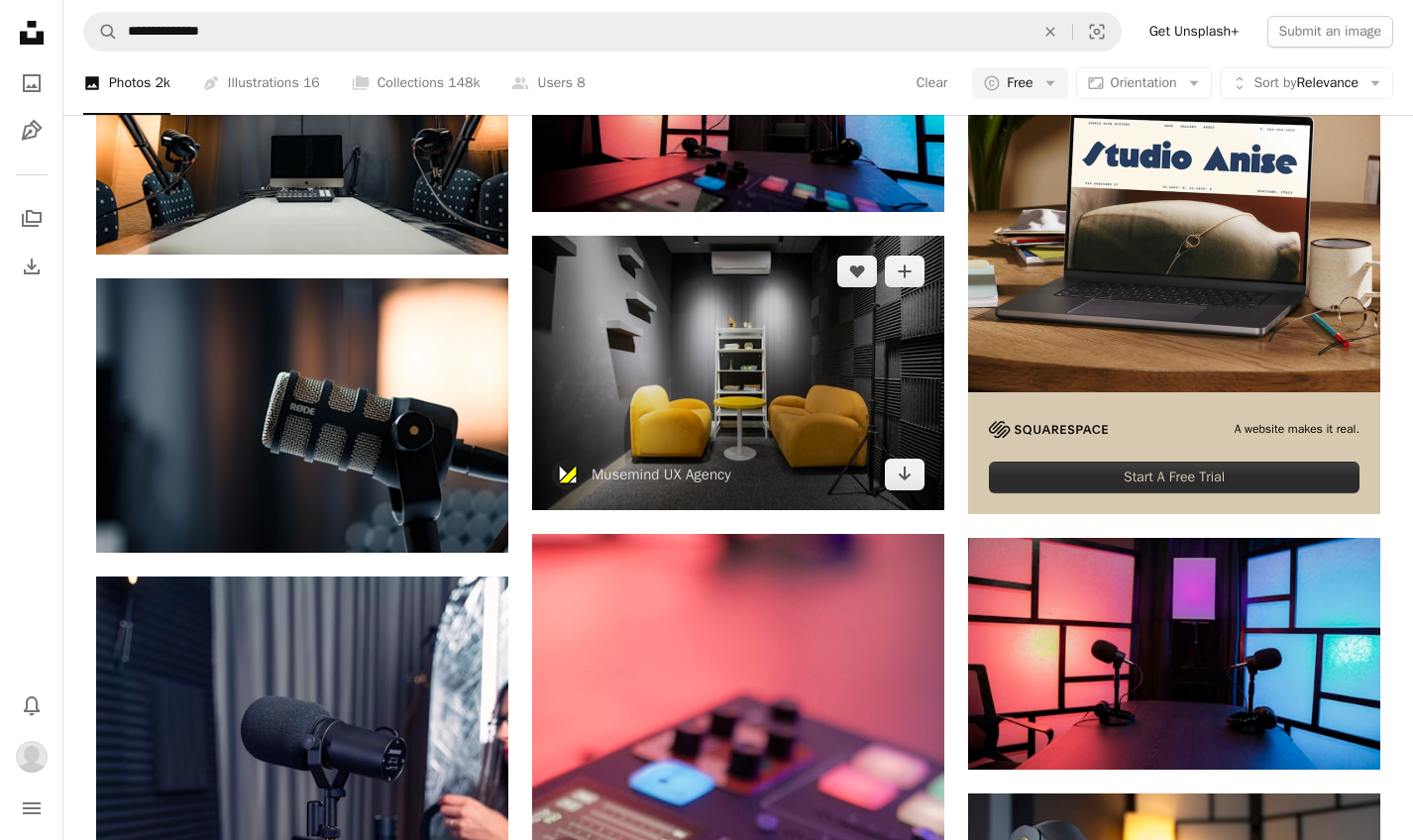 click at bounding box center (738, 372) 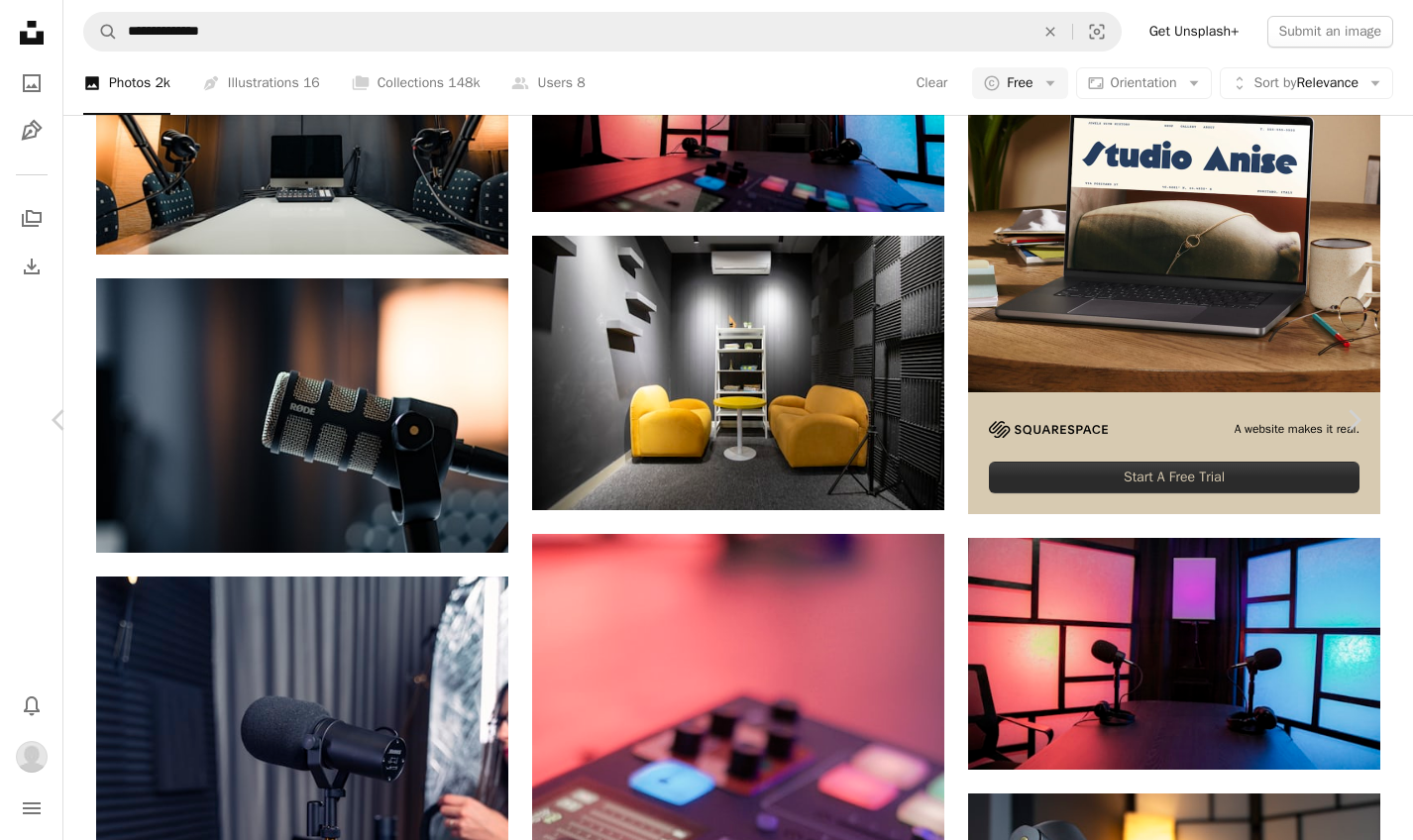 click on "An X shape Chevron left Chevron right Musemind UX Agency musemindagency A heart A plus sign Download Chevron down Zoom in Views 75,434 Downloads 1,256 A forward-right arrow Share Info icon Info More Actions Calendar outlined Published on  [DATE] Camera Canon, EOS 6D [PERSON_NAME] Safety Free to use under the  Unsplash License table studio background chair studio table background chairs table setting podcast studio studio photography podcasting sofa chair podcasts studio room podcast room studio interior studio design table settings podcasting studio interior design living room Browse premium related images on iStock  |  Save 20% with code UNSPLASH20 View more on iStock  ↗ Related images A heart A plus sign Musemind UX Agency Arrow pointing down Plus sign for Unsplash+ A heart A plus sign Toa Heftiba For  Unsplash+ A lock Download A heart A plus sign Miho Bakalic Available for hire A checkmark inside of a circle Arrow pointing down A heart A plus sign [PERSON_NAME] Available for hire Arrow pointing down" at bounding box center [706, 4727] 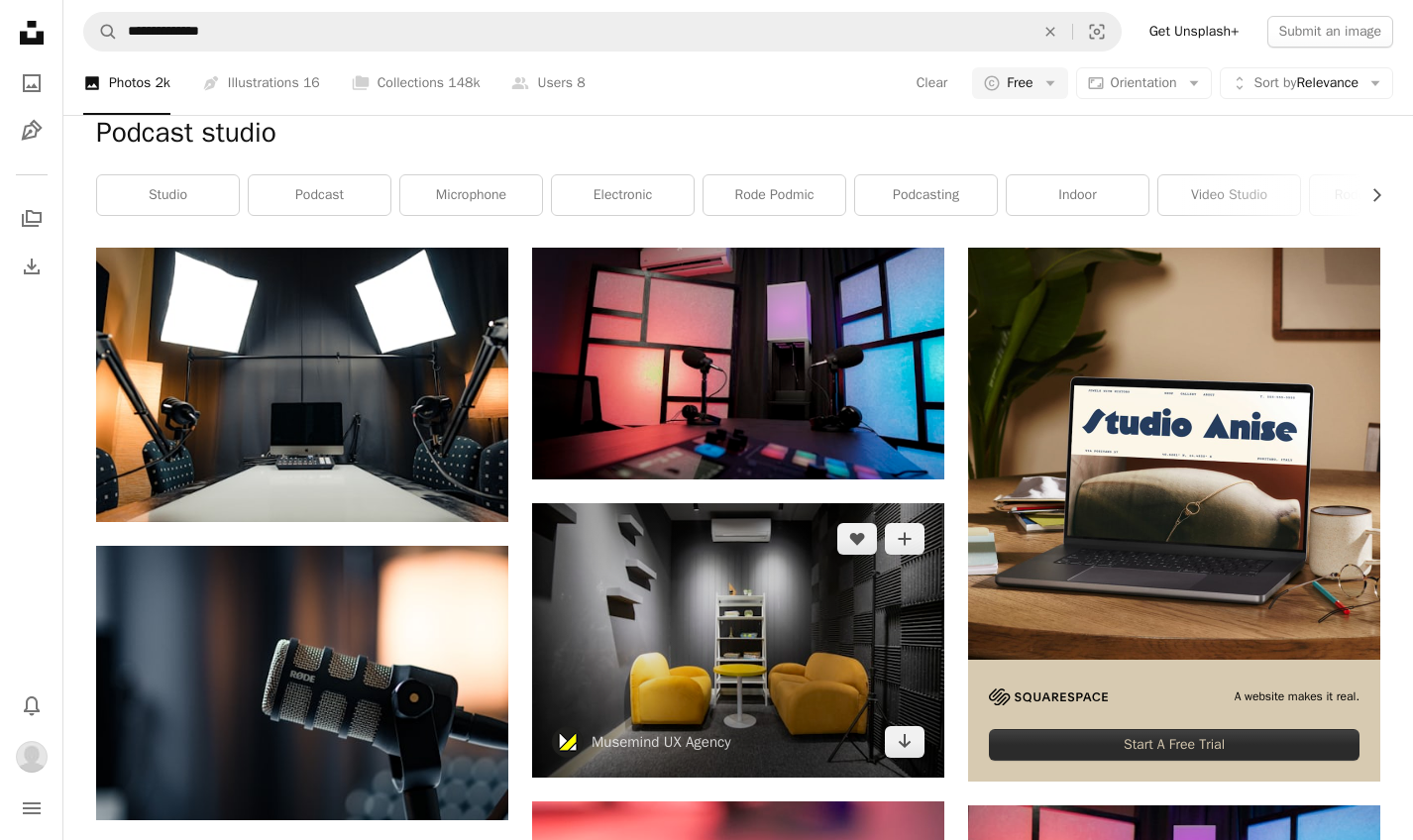 scroll, scrollTop: 313, scrollLeft: 0, axis: vertical 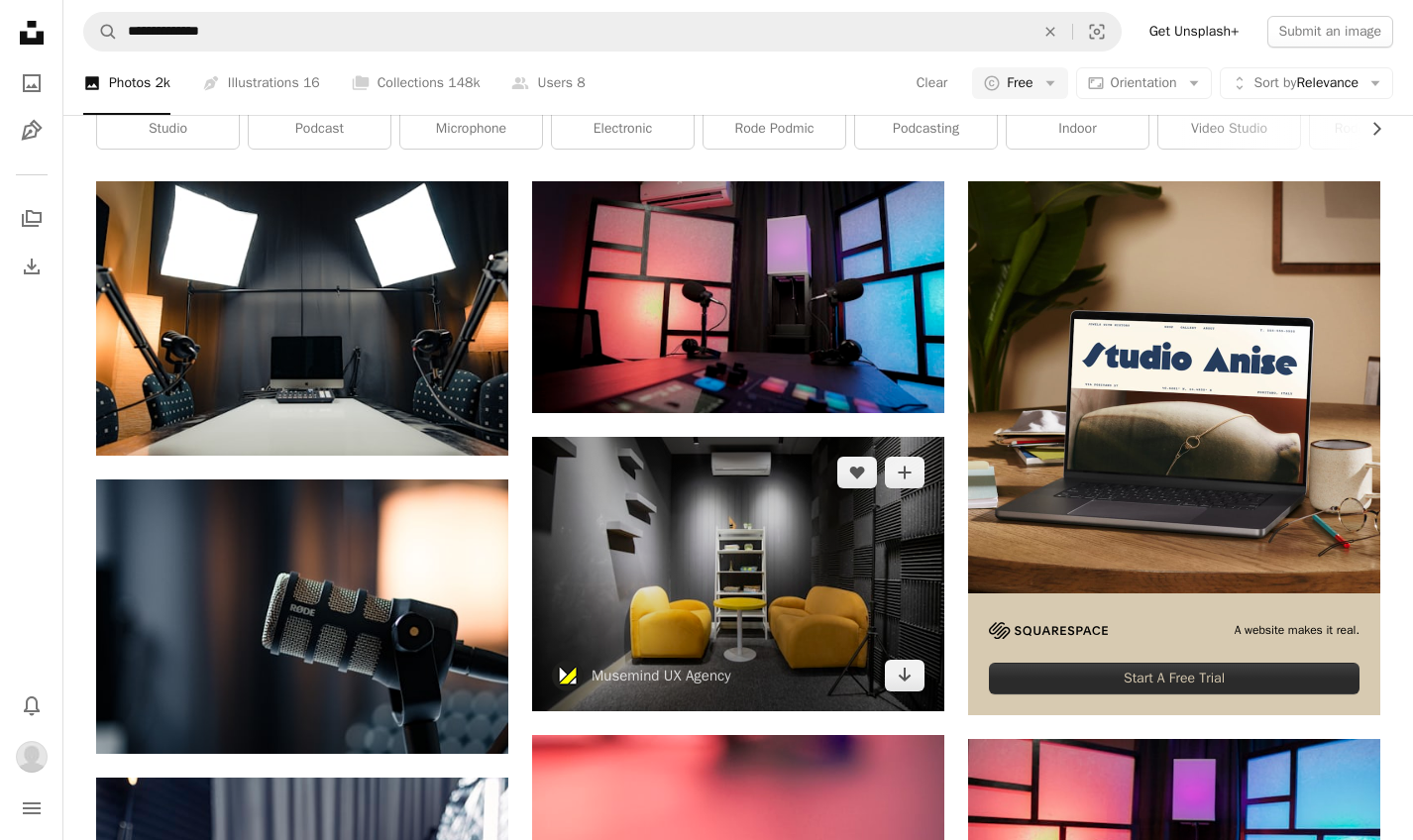 click at bounding box center (738, 574) 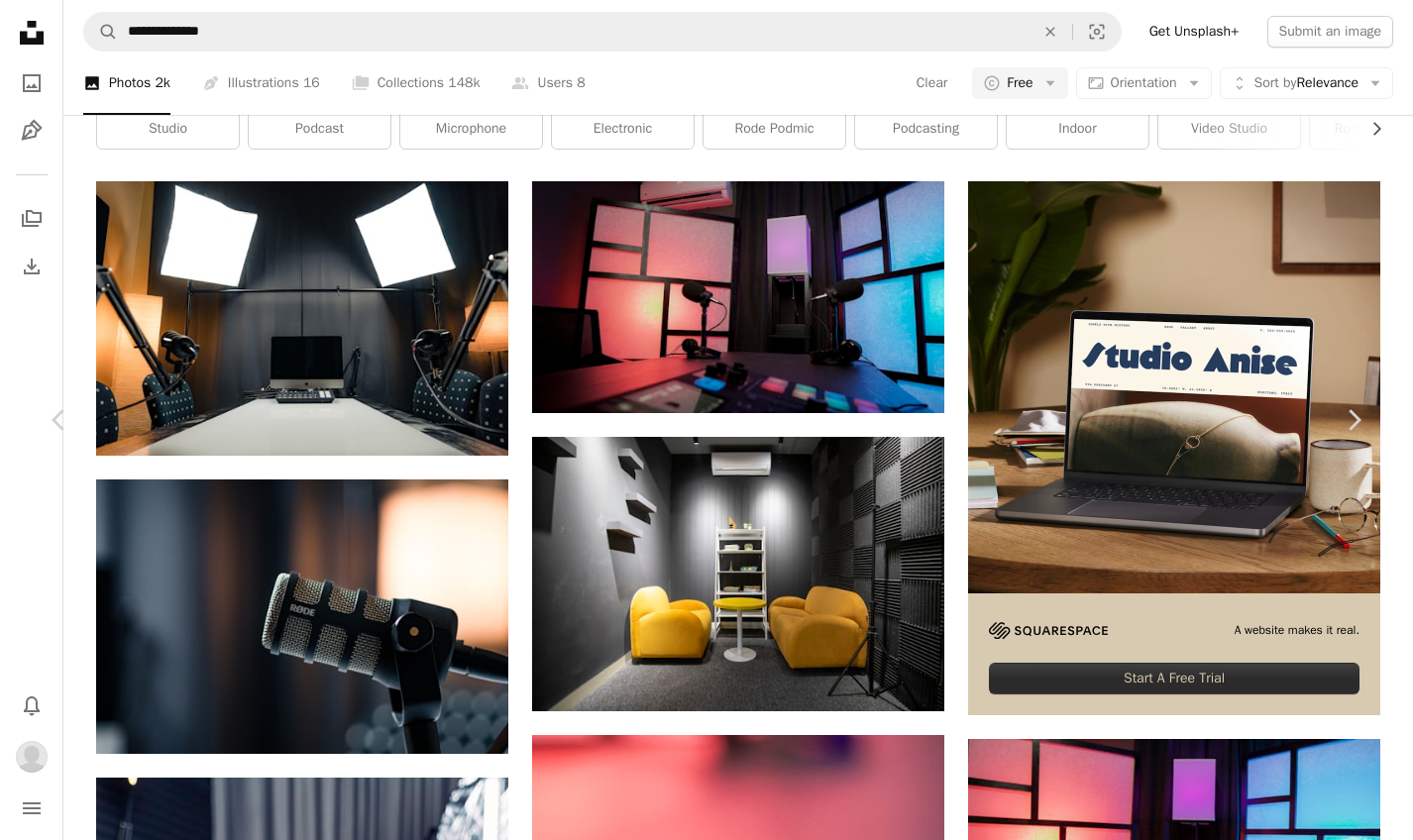 click on "Chevron down" 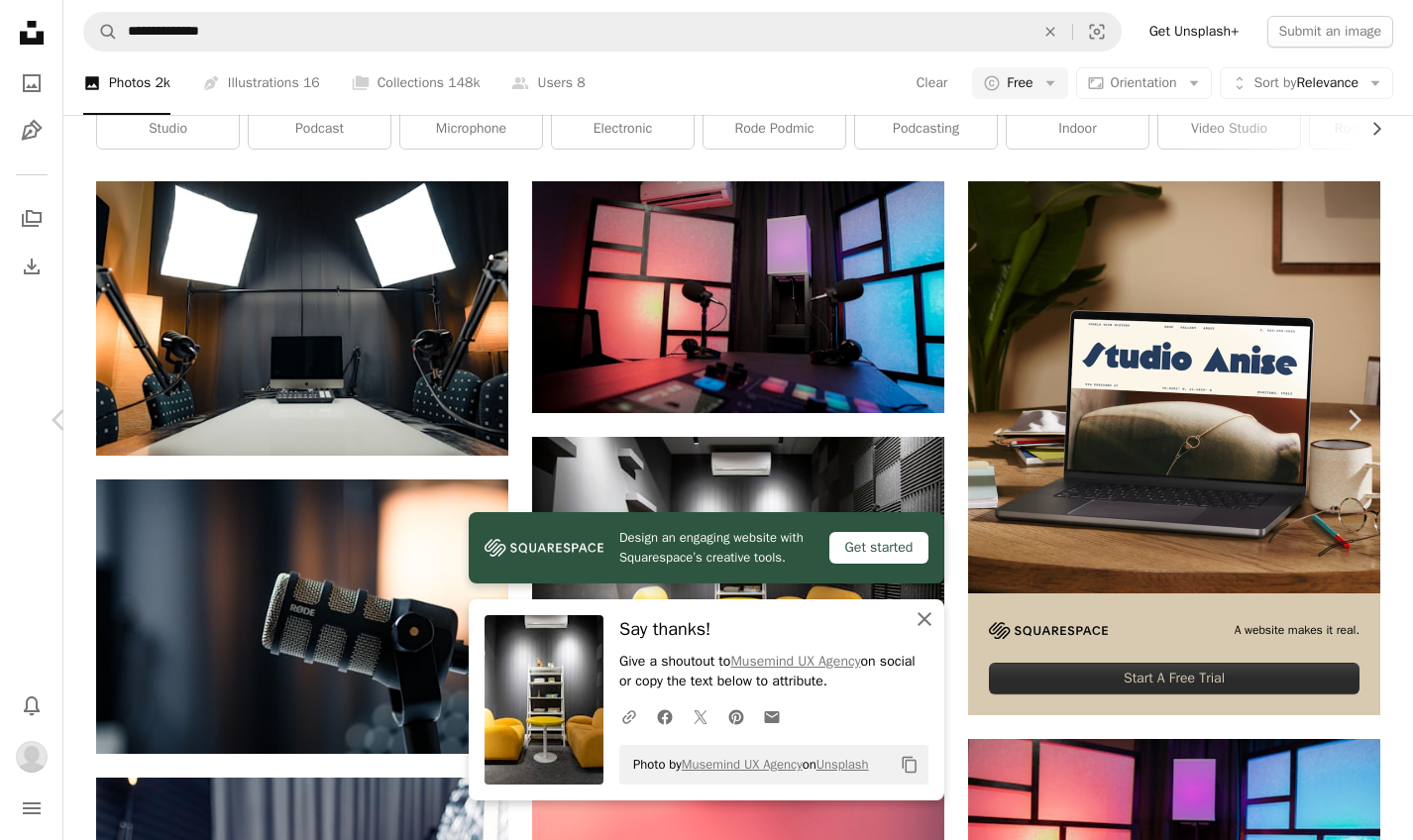 click 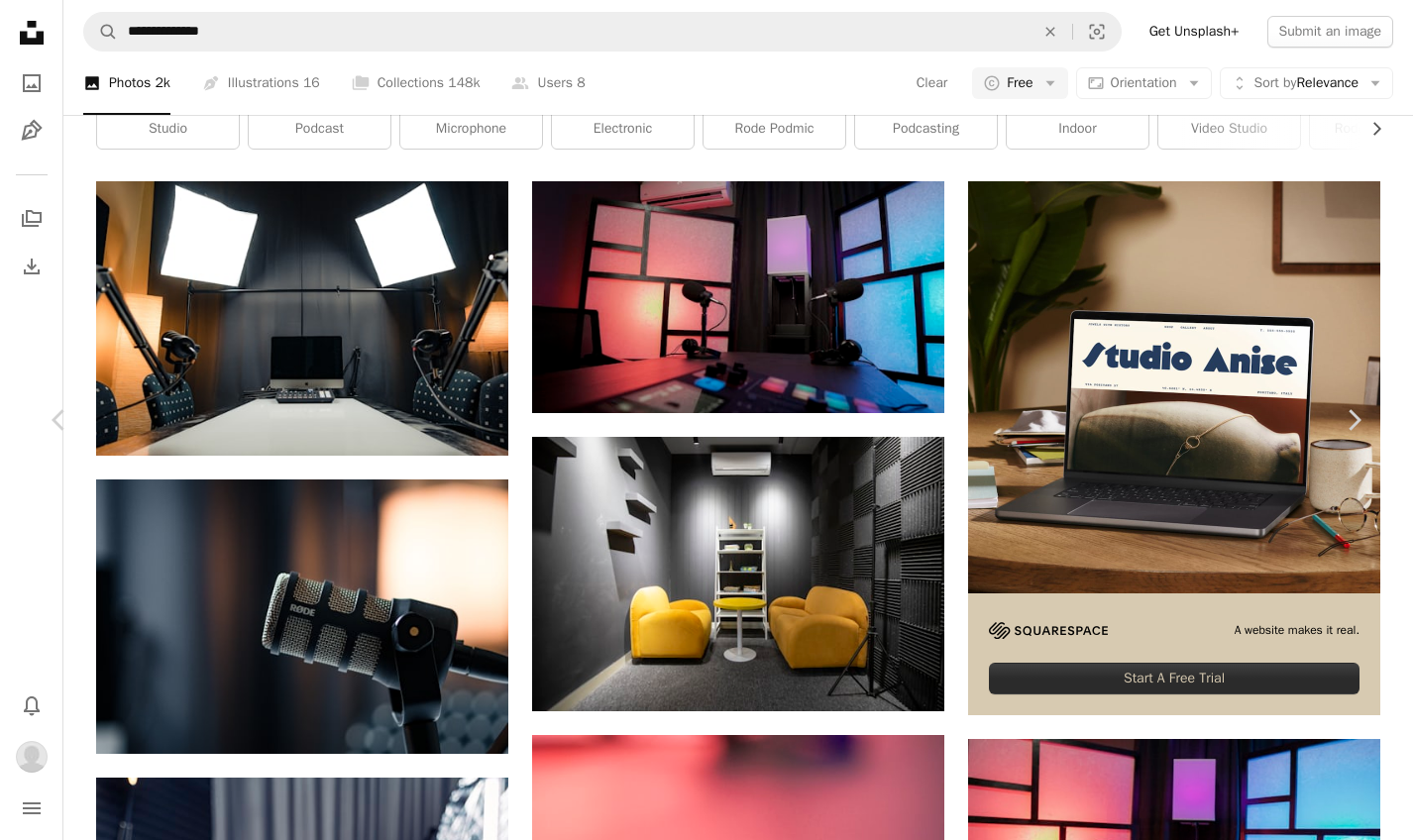 scroll, scrollTop: 0, scrollLeft: 0, axis: both 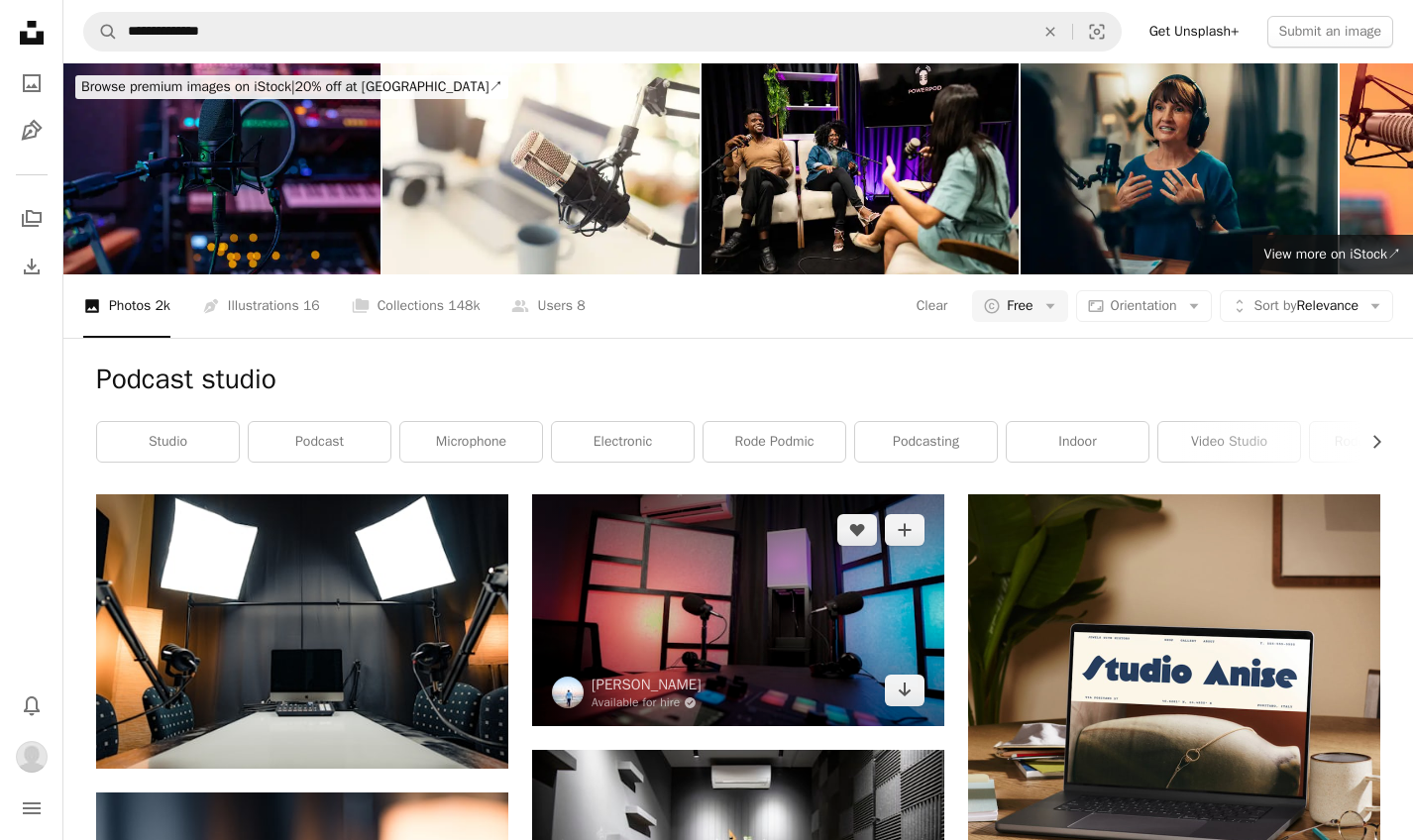 click at bounding box center (738, 610) 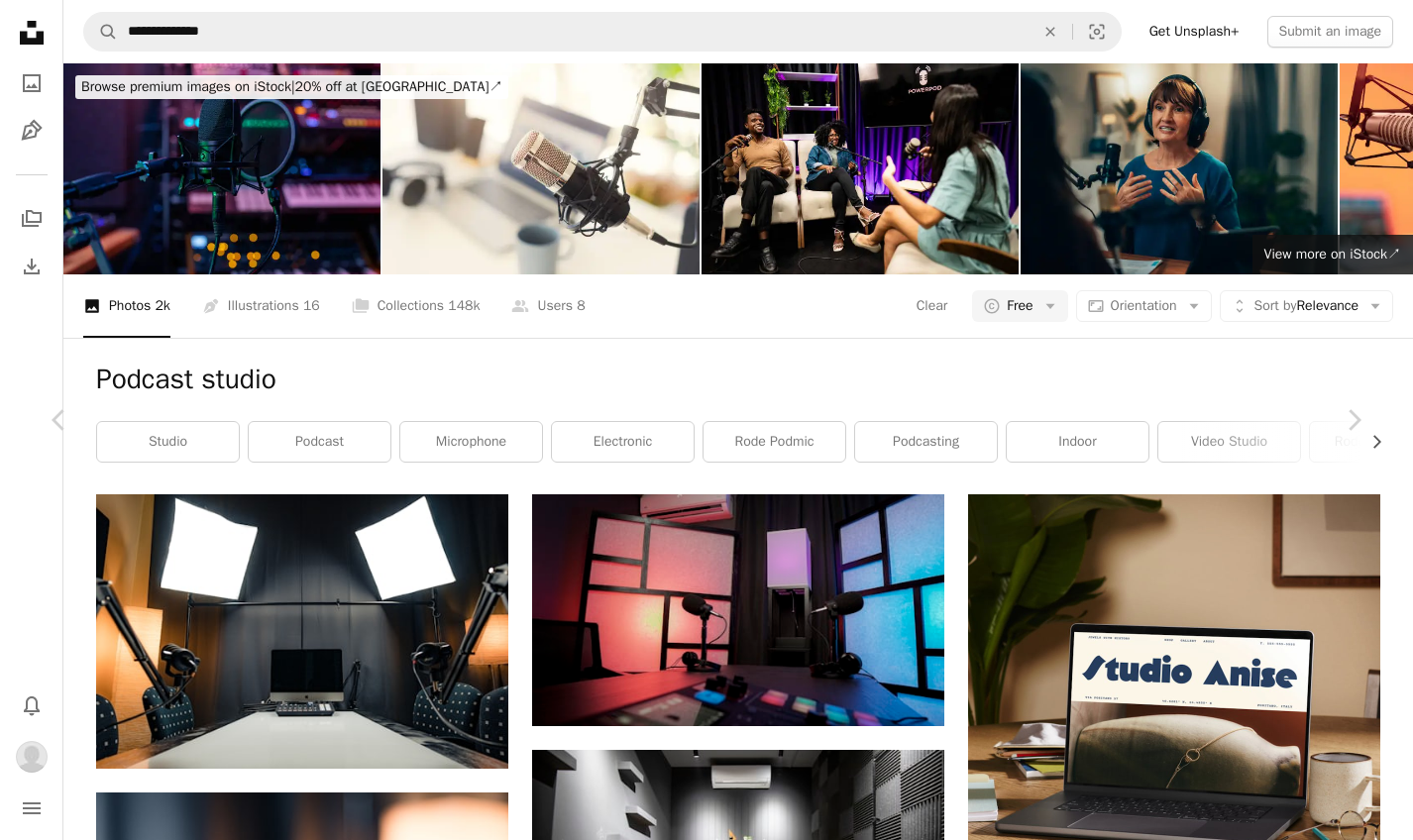 click on "An X shape" at bounding box center [20, 20] 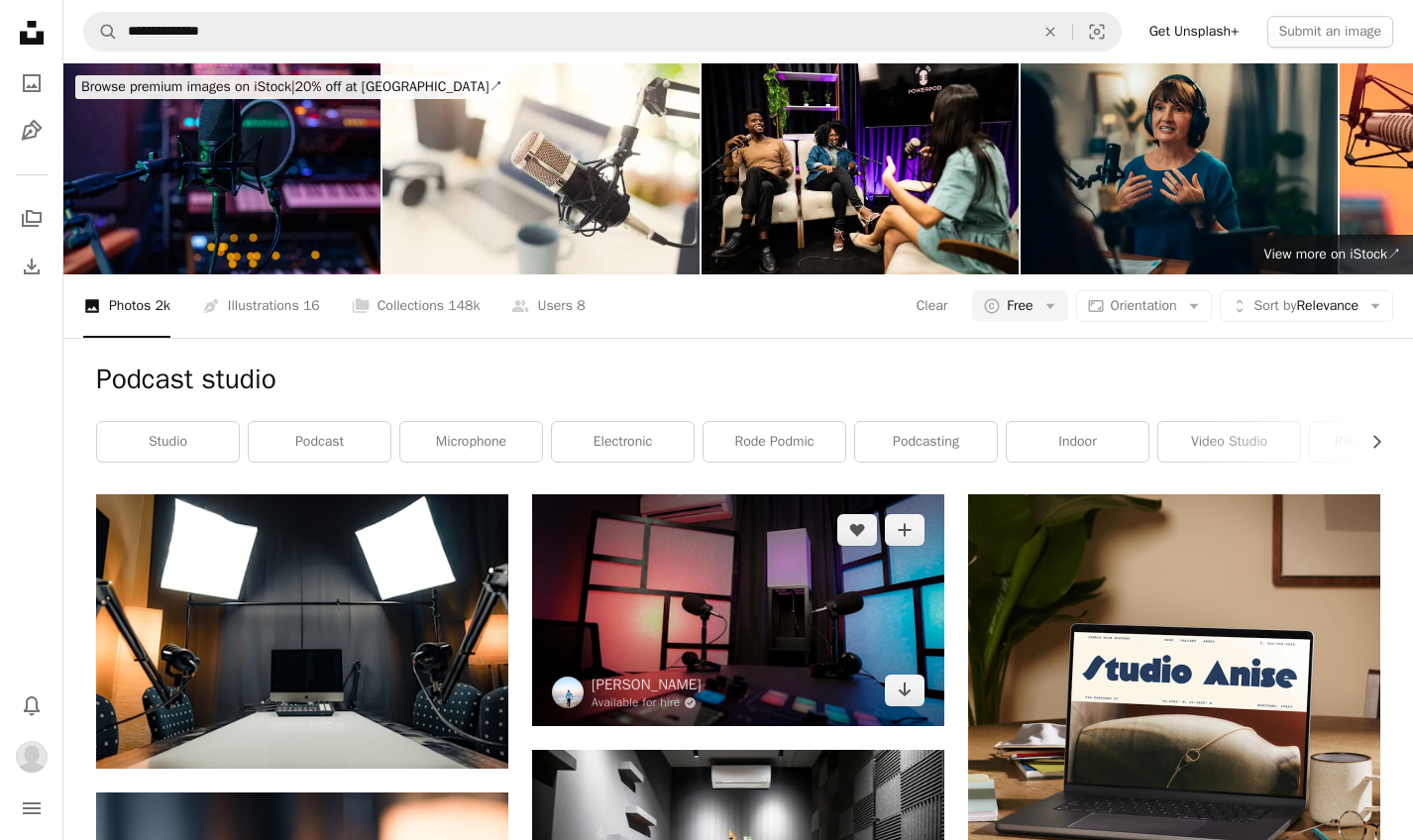 click at bounding box center [738, 610] 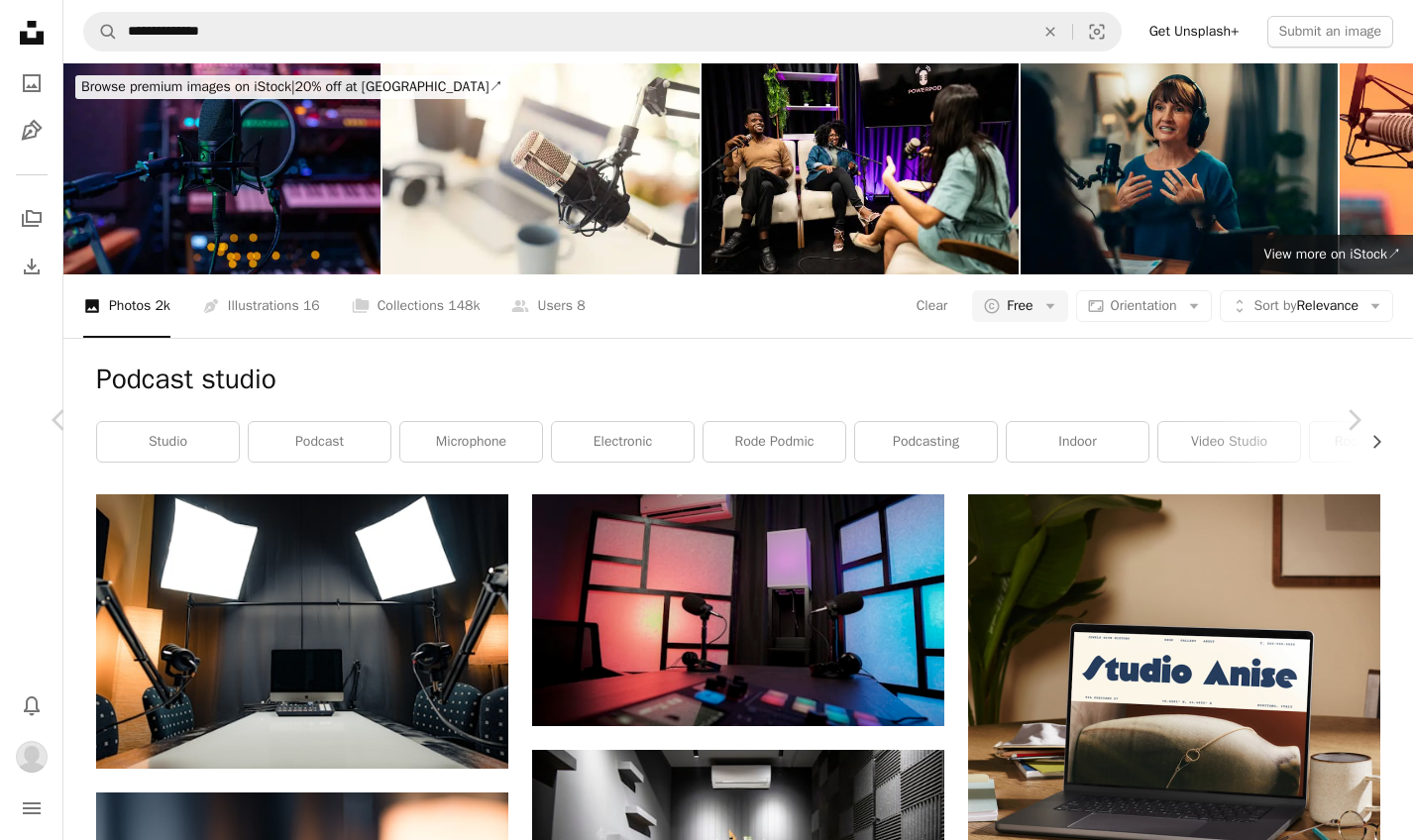 click 